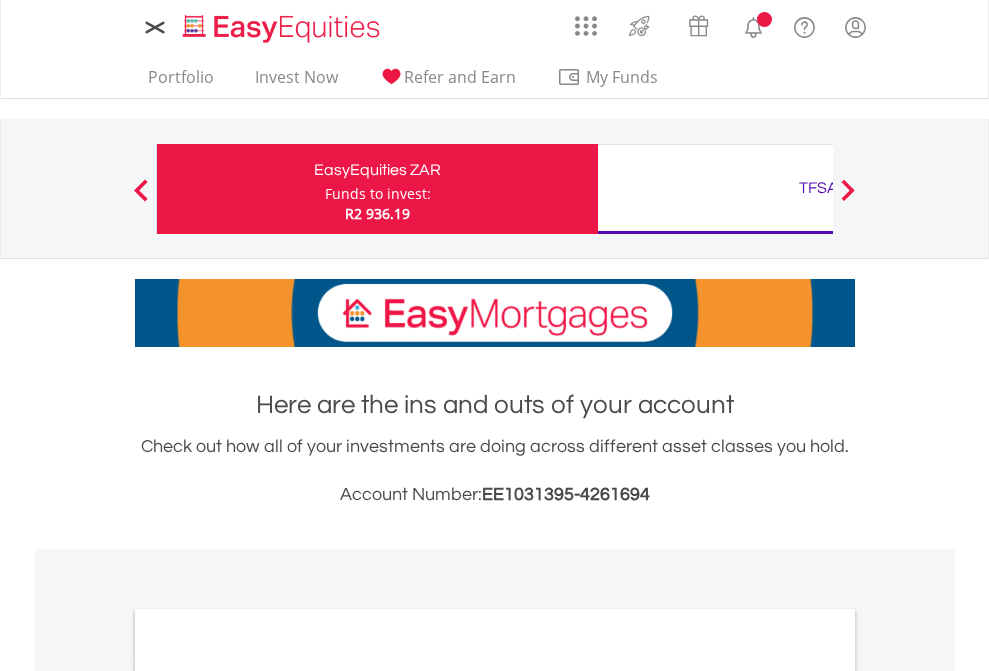 scroll, scrollTop: 0, scrollLeft: 0, axis: both 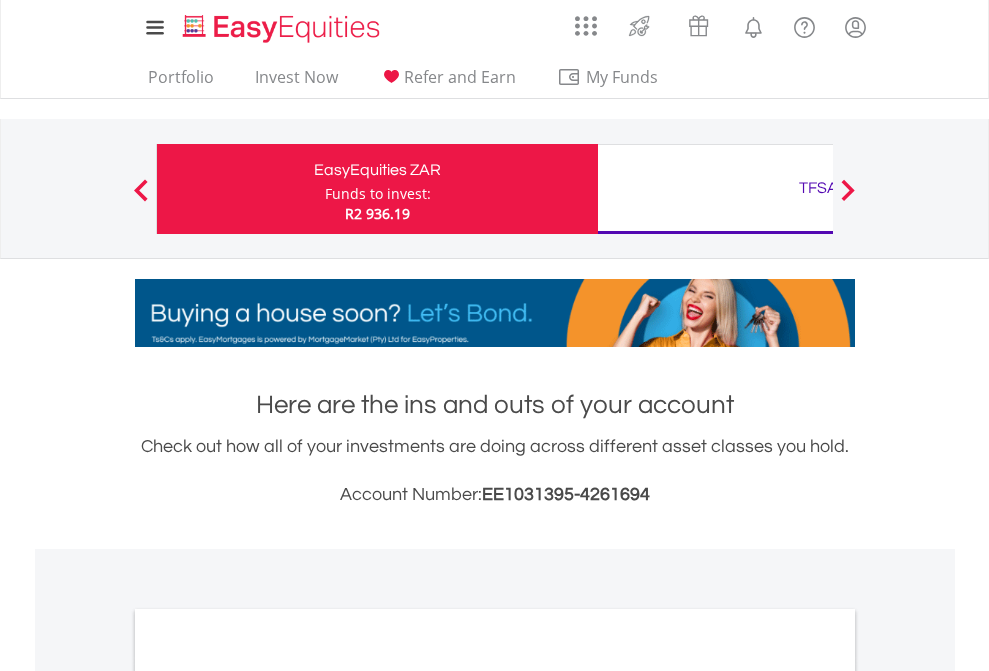 click on "Funds to invest:" at bounding box center [378, 194] 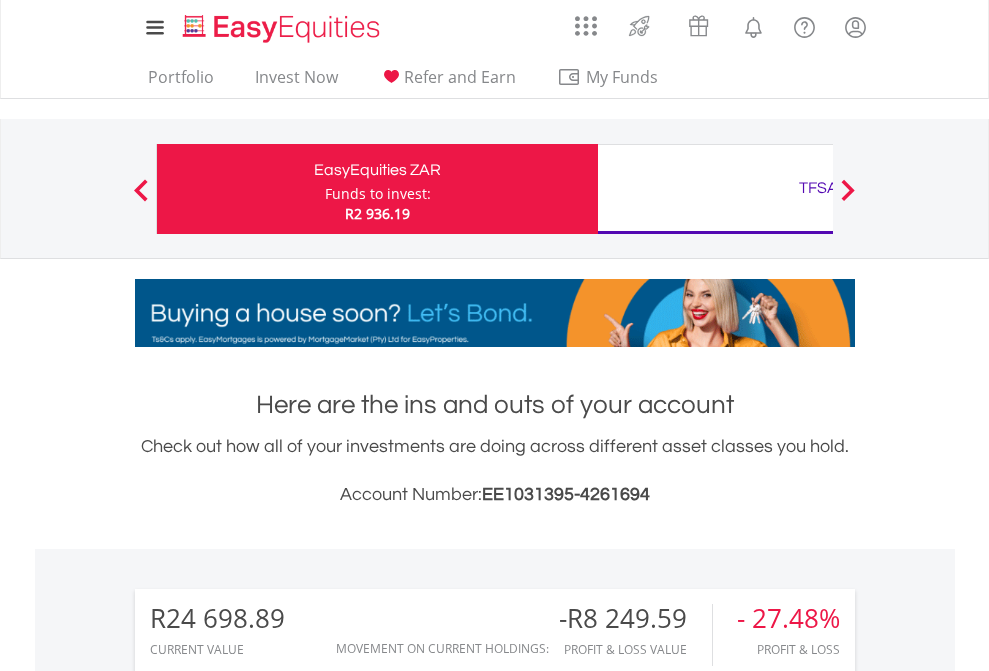 scroll, scrollTop: 999808, scrollLeft: 999687, axis: both 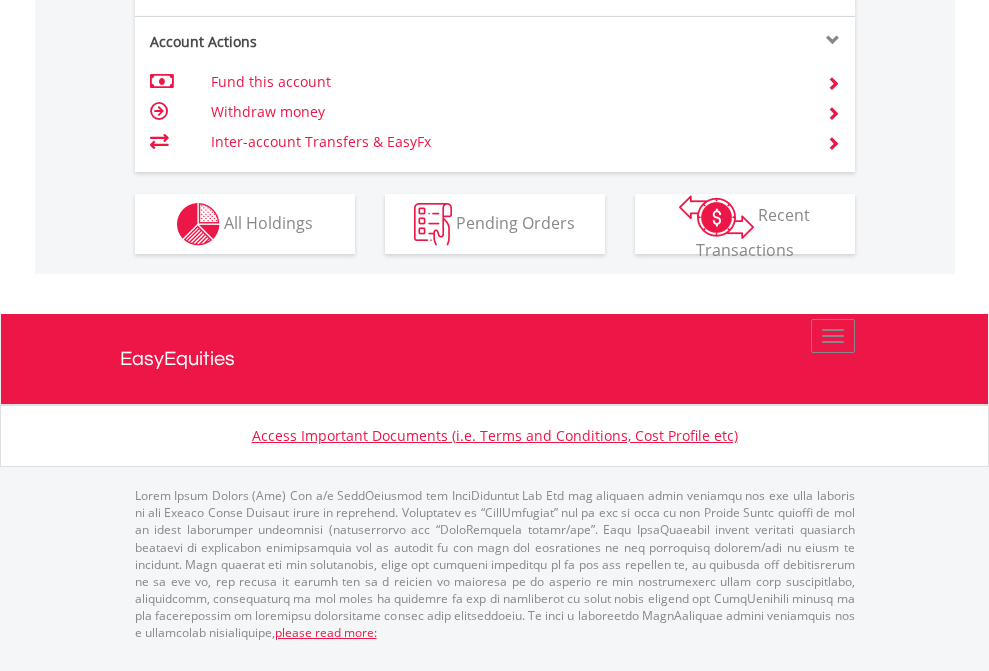 click on "Investment types" at bounding box center (706, -337) 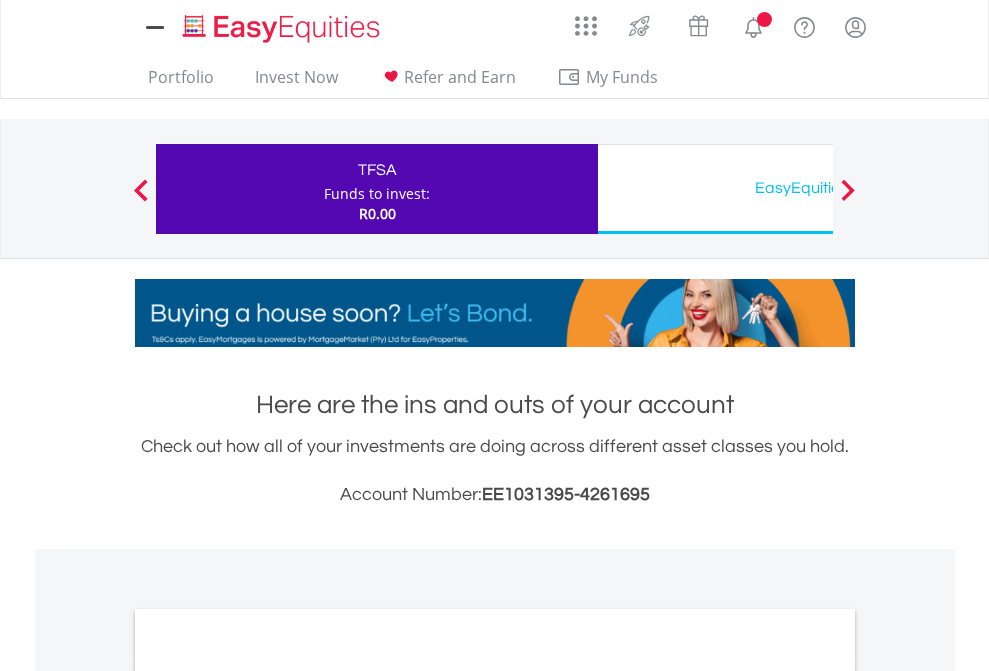 scroll, scrollTop: 0, scrollLeft: 0, axis: both 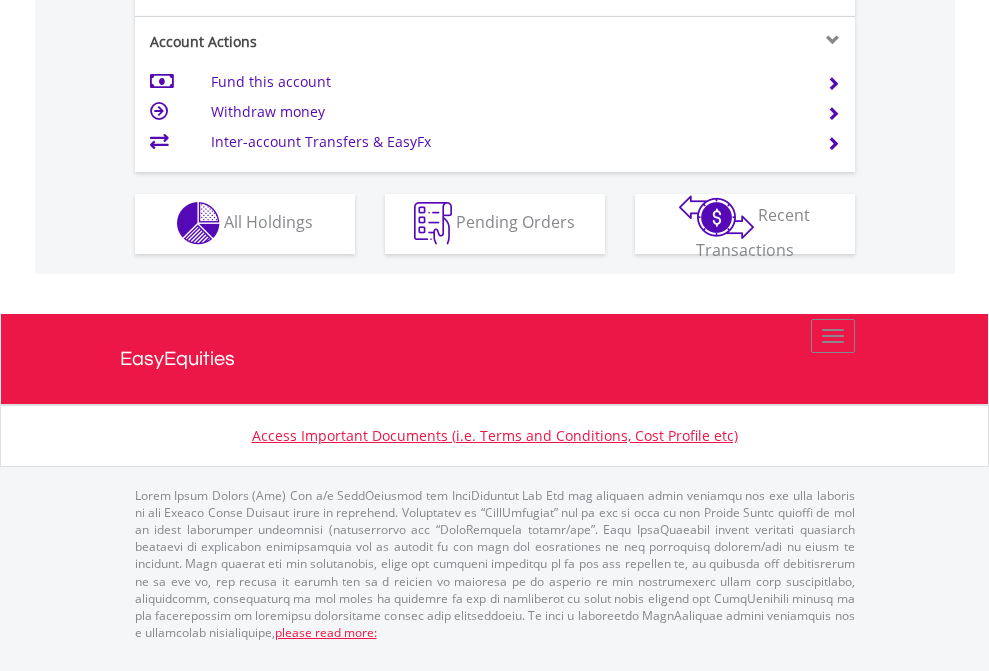 click on "Investment types" at bounding box center [706, -353] 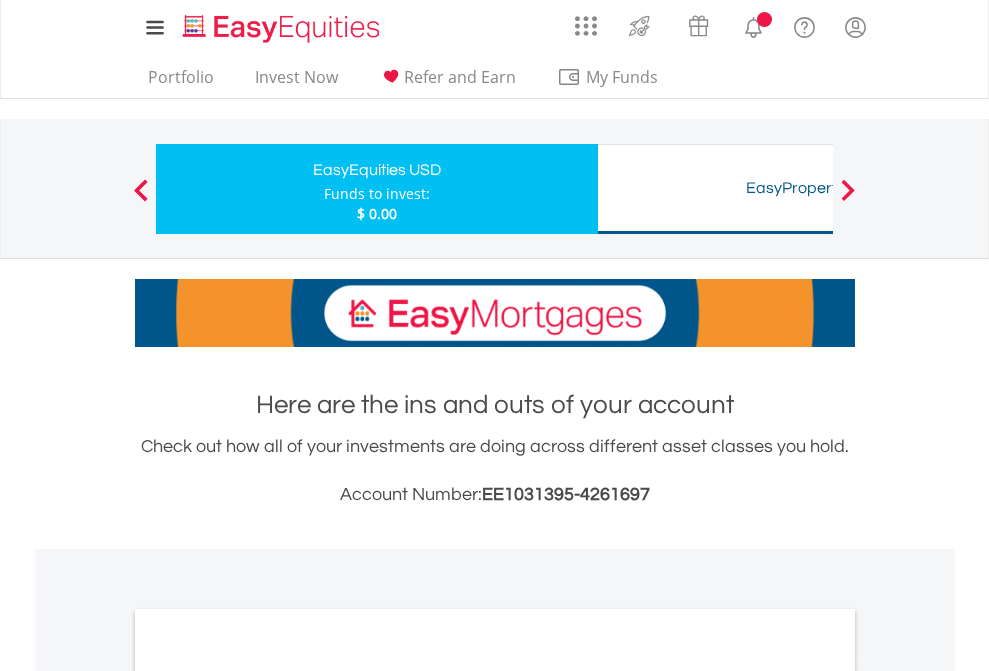 scroll, scrollTop: 0, scrollLeft: 0, axis: both 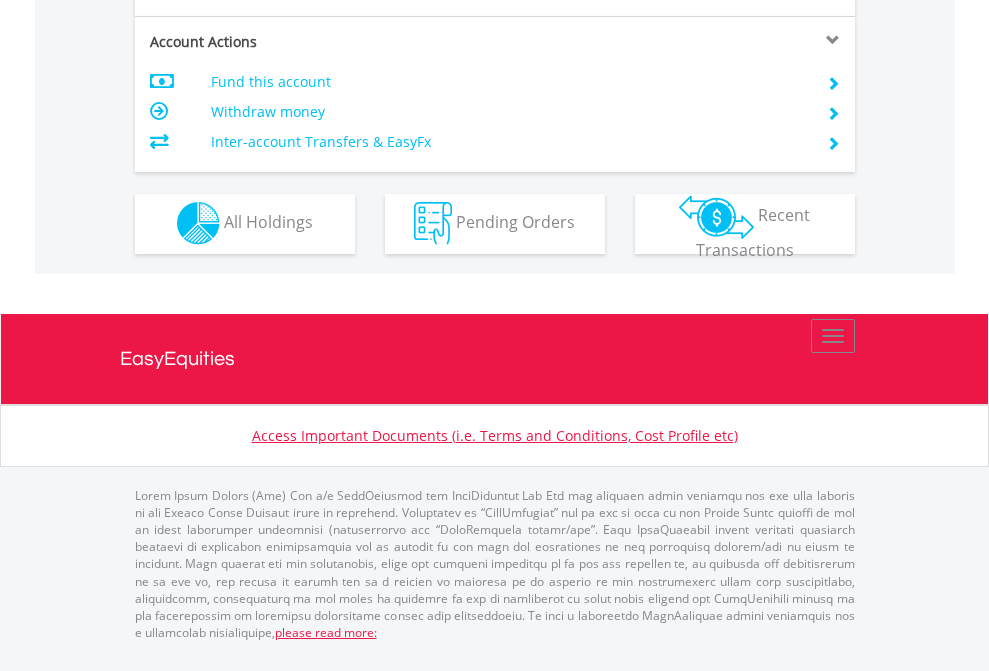 click on "Investment types" at bounding box center (706, -353) 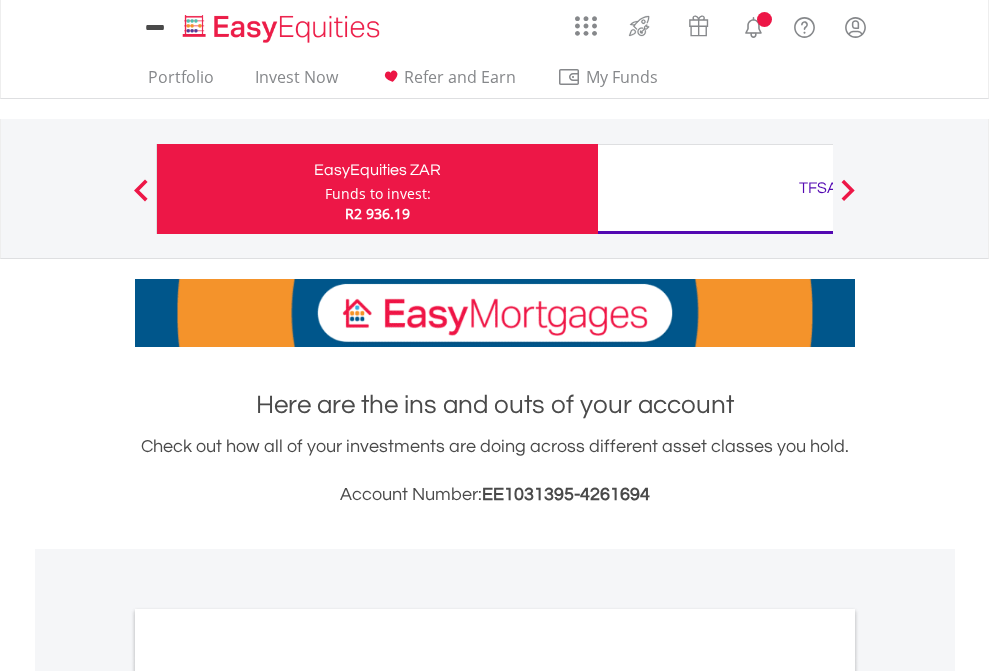 scroll, scrollTop: 0, scrollLeft: 0, axis: both 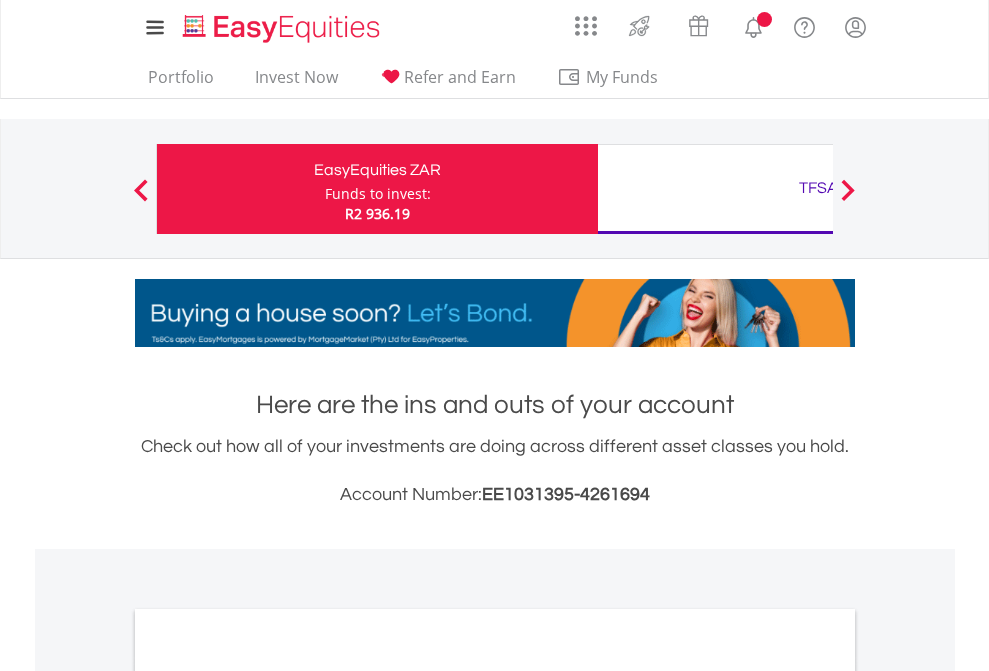 click on "All Holdings" at bounding box center [268, 1096] 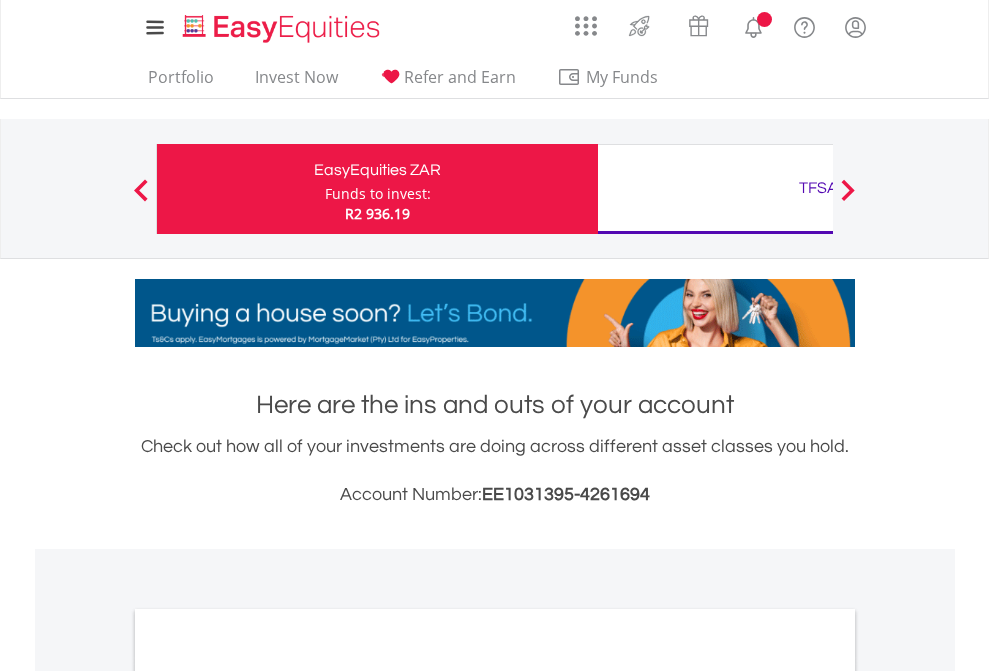 scroll, scrollTop: 1613, scrollLeft: 0, axis: vertical 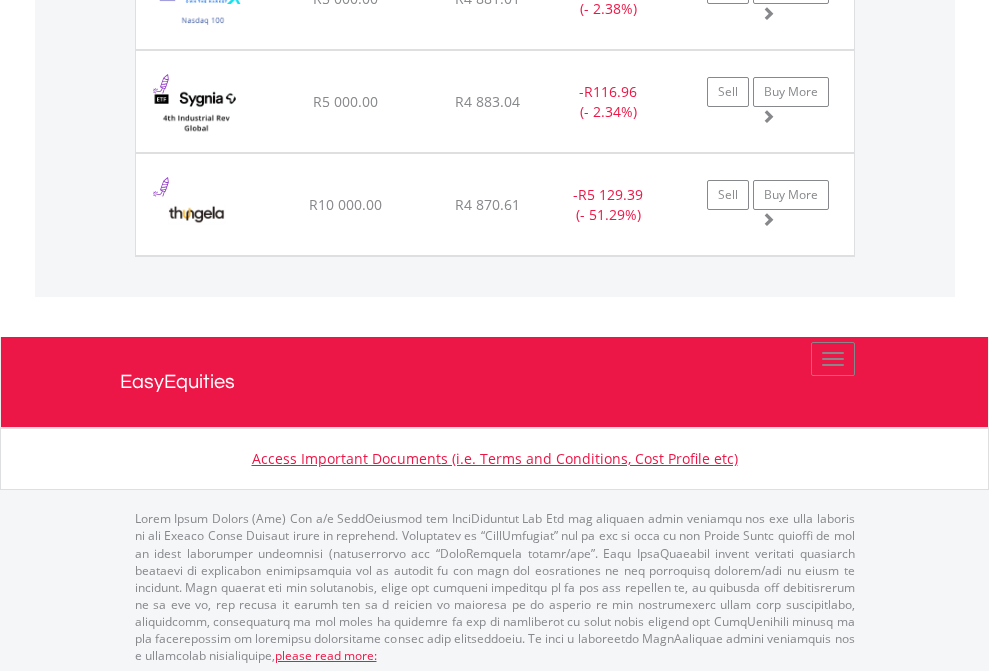 click on "TFSA" at bounding box center (818, -2156) 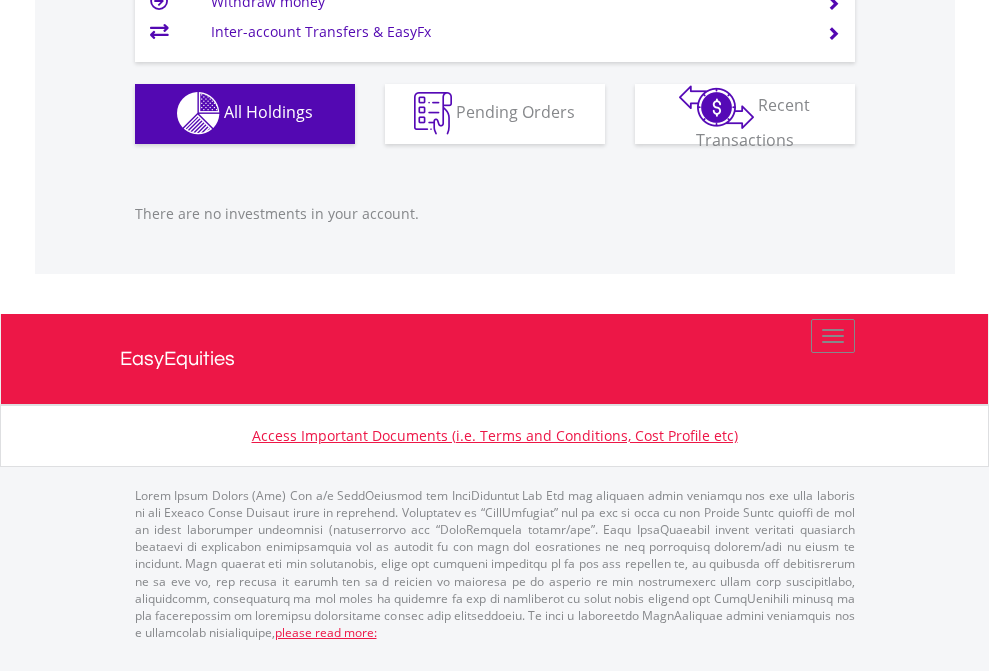 scroll, scrollTop: 1980, scrollLeft: 0, axis: vertical 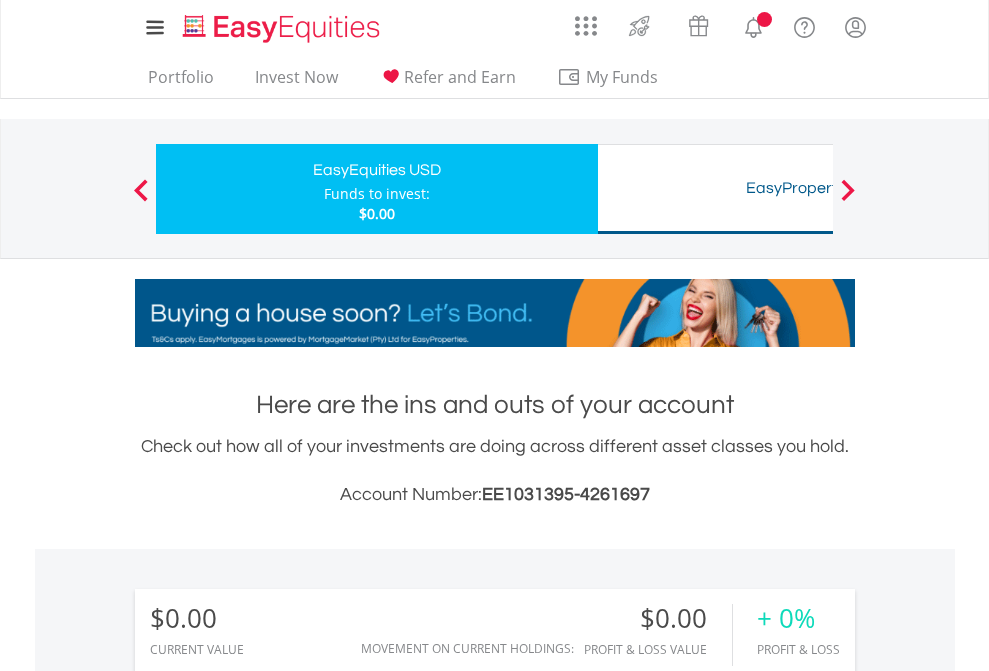 click on "All Holdings" at bounding box center (268, 1442) 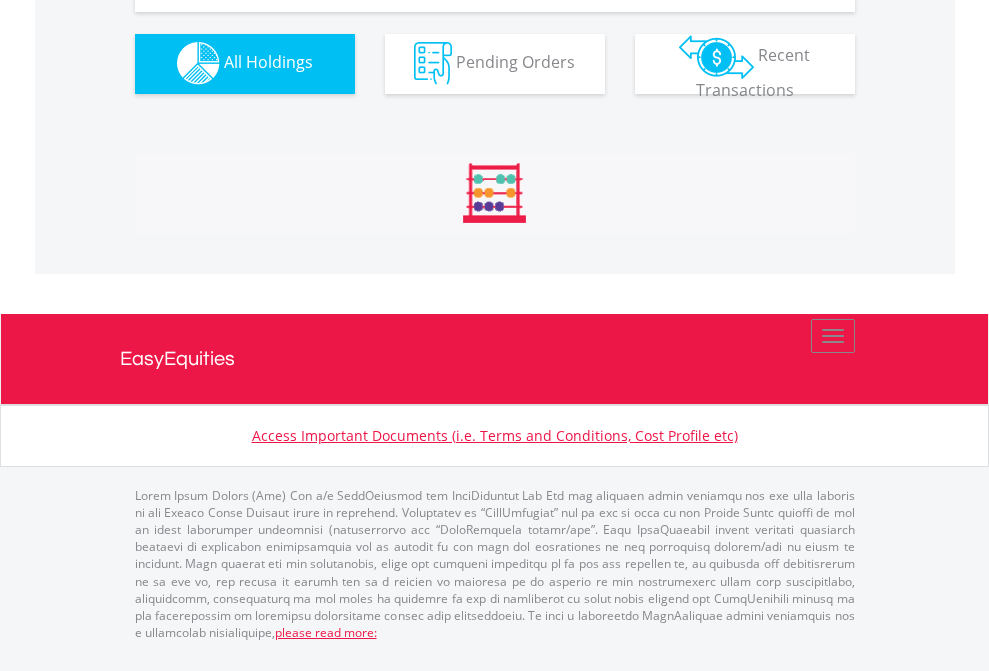 scroll, scrollTop: 1980, scrollLeft: 0, axis: vertical 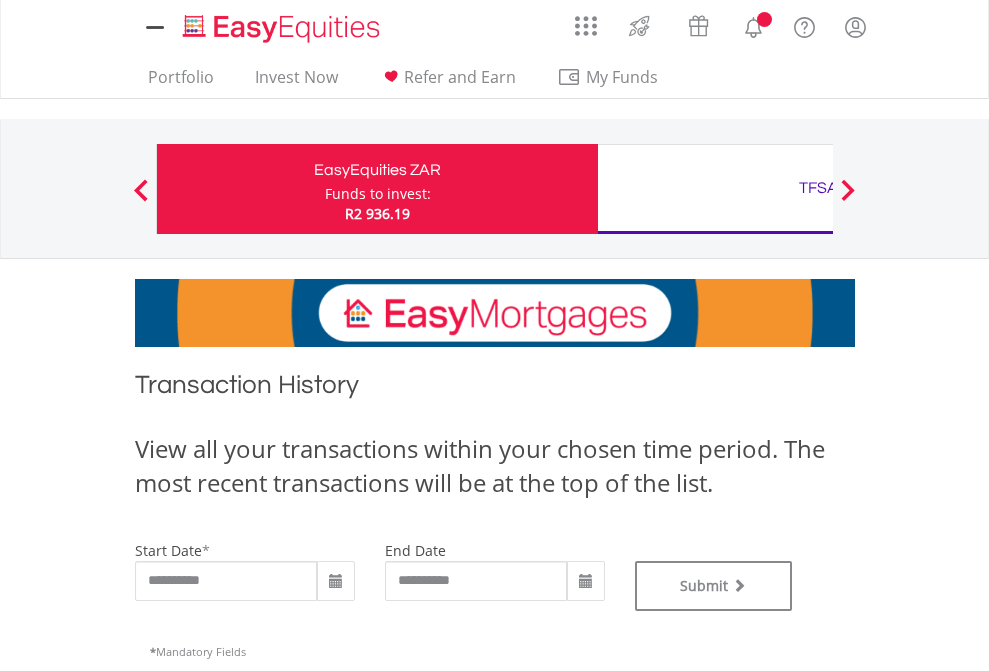 type on "**********" 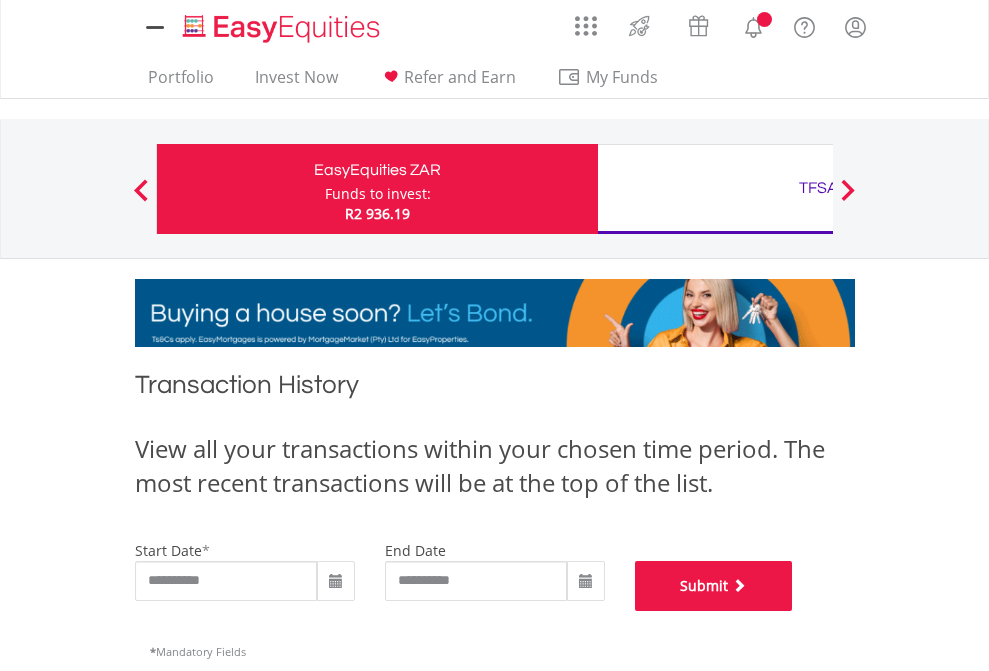 click on "Submit" at bounding box center [714, 586] 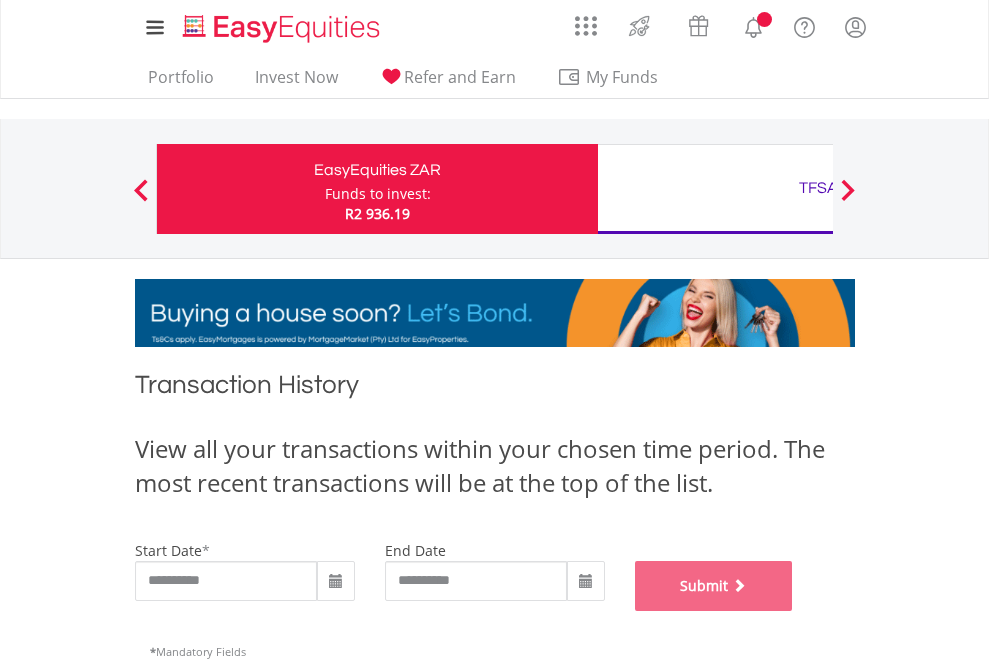 scroll, scrollTop: 811, scrollLeft: 0, axis: vertical 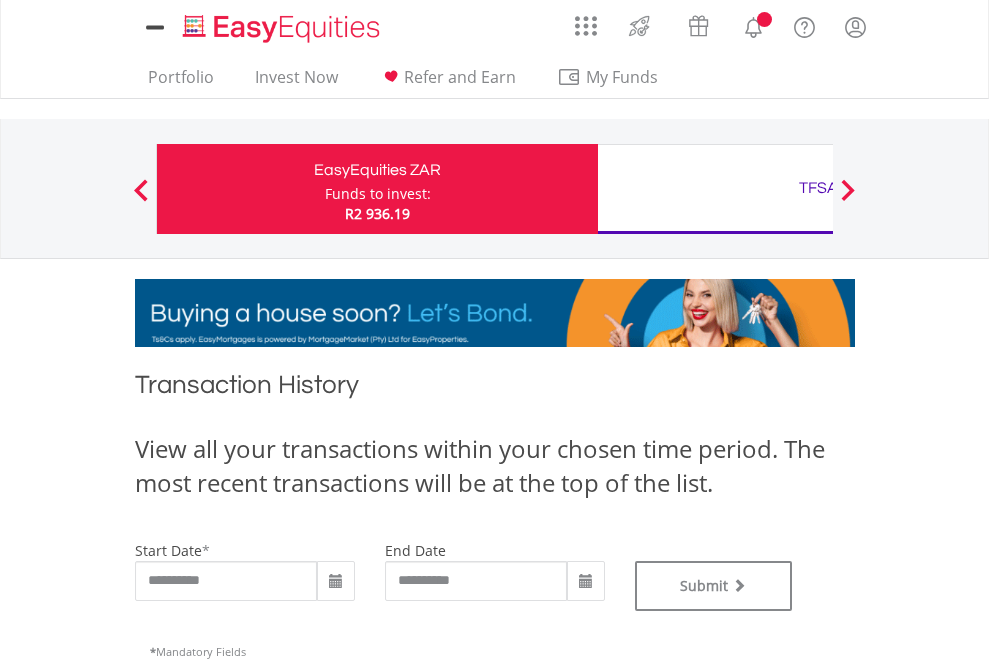 click on "TFSA" at bounding box center (818, 188) 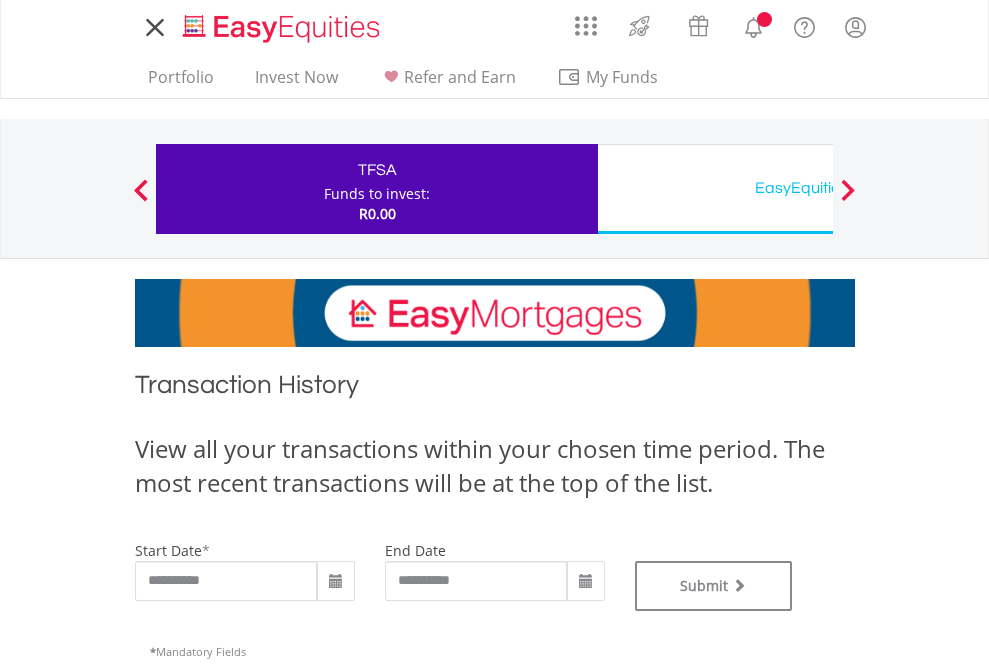 scroll, scrollTop: 0, scrollLeft: 0, axis: both 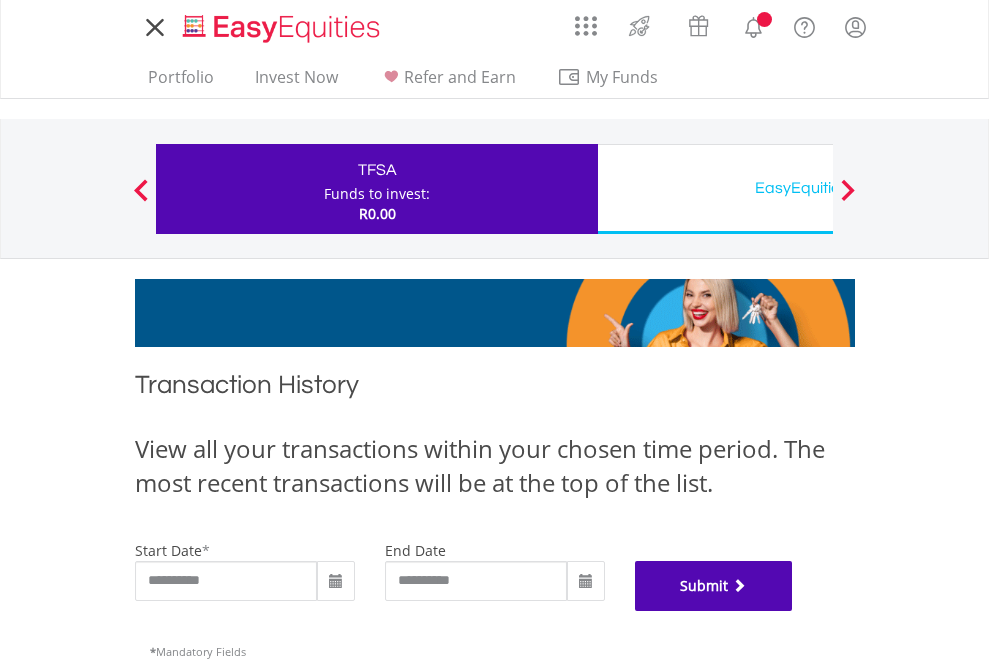 click on "Submit" at bounding box center (714, 586) 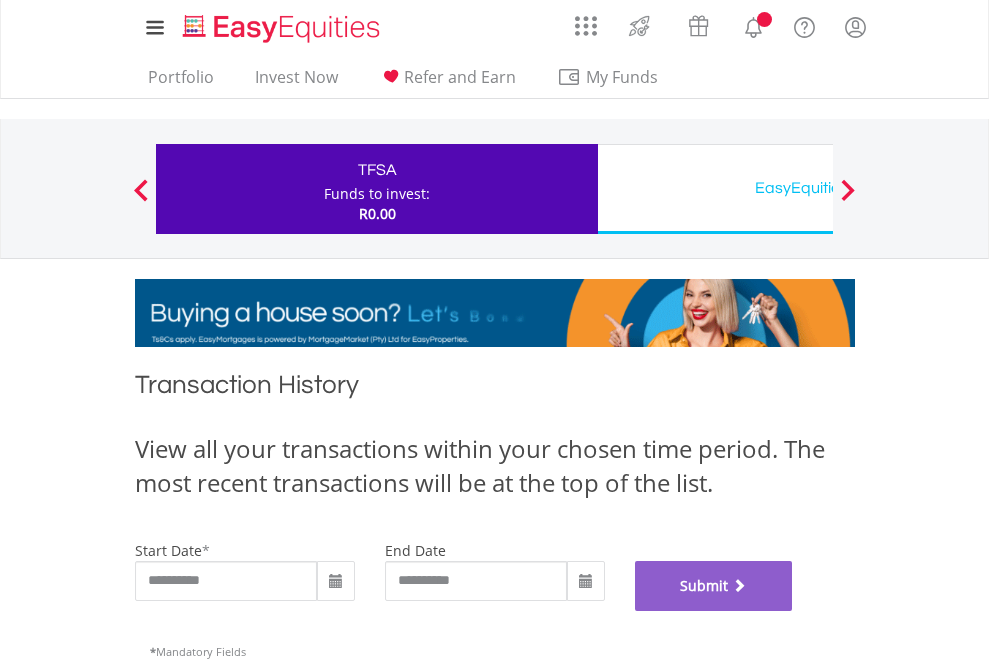 scroll, scrollTop: 811, scrollLeft: 0, axis: vertical 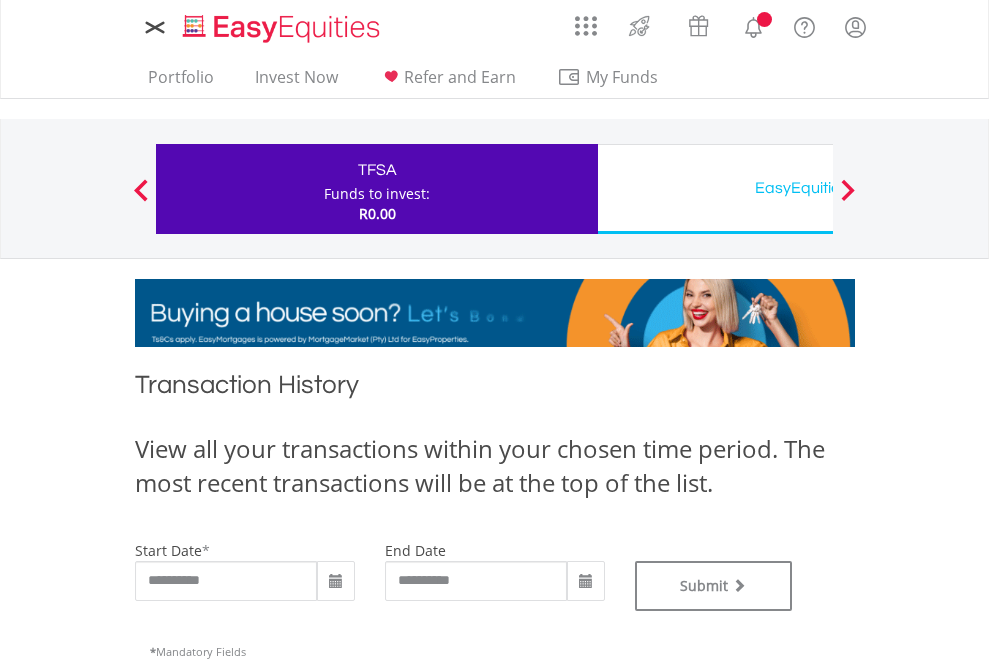 click on "EasyEquities USD" at bounding box center [818, 188] 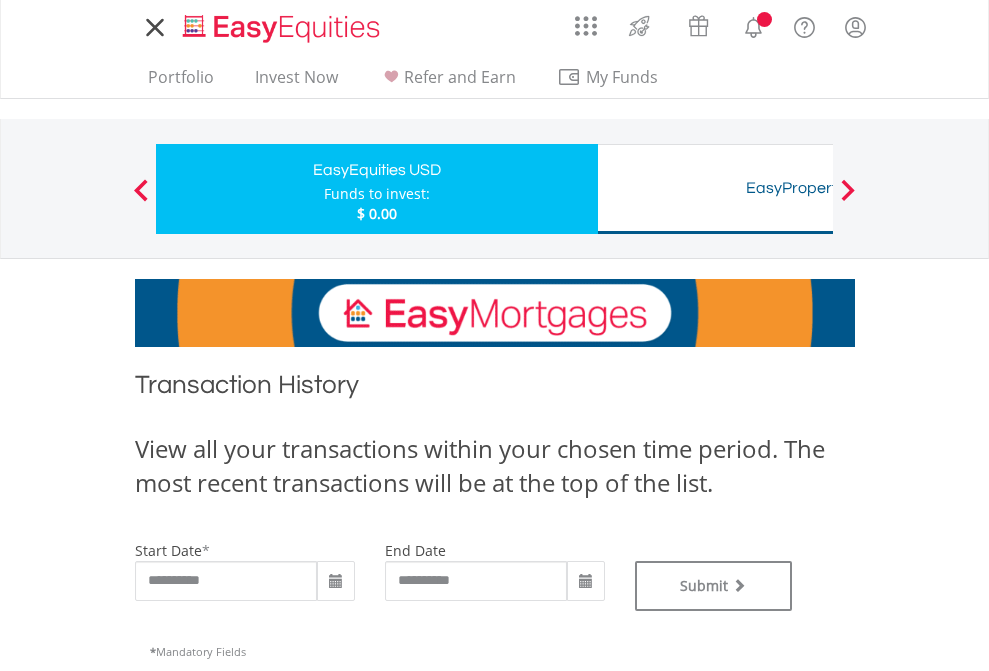 scroll, scrollTop: 0, scrollLeft: 0, axis: both 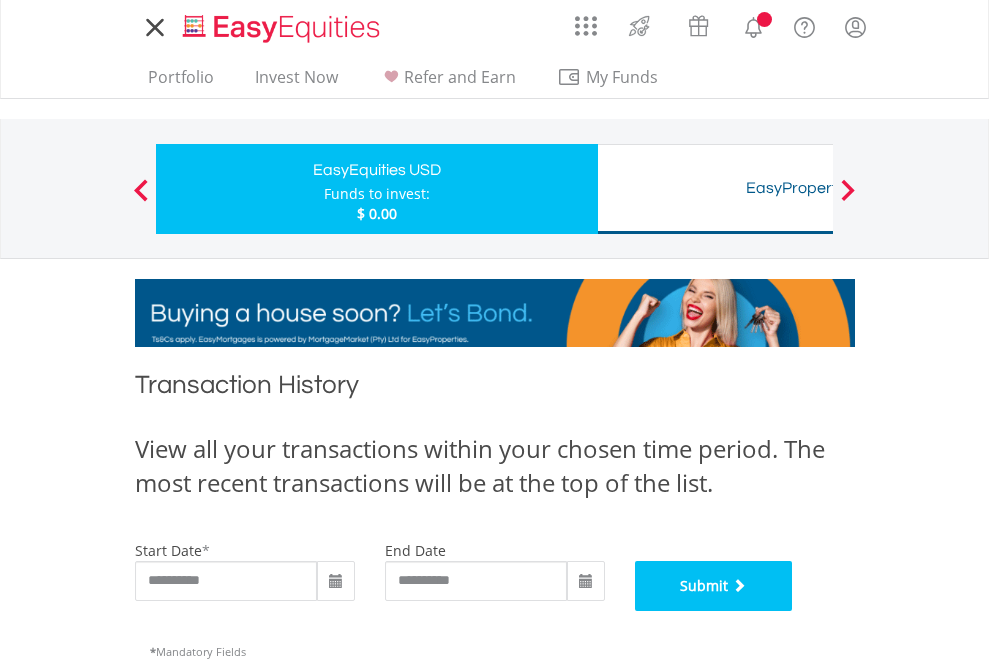 click on "Submit" at bounding box center [714, 586] 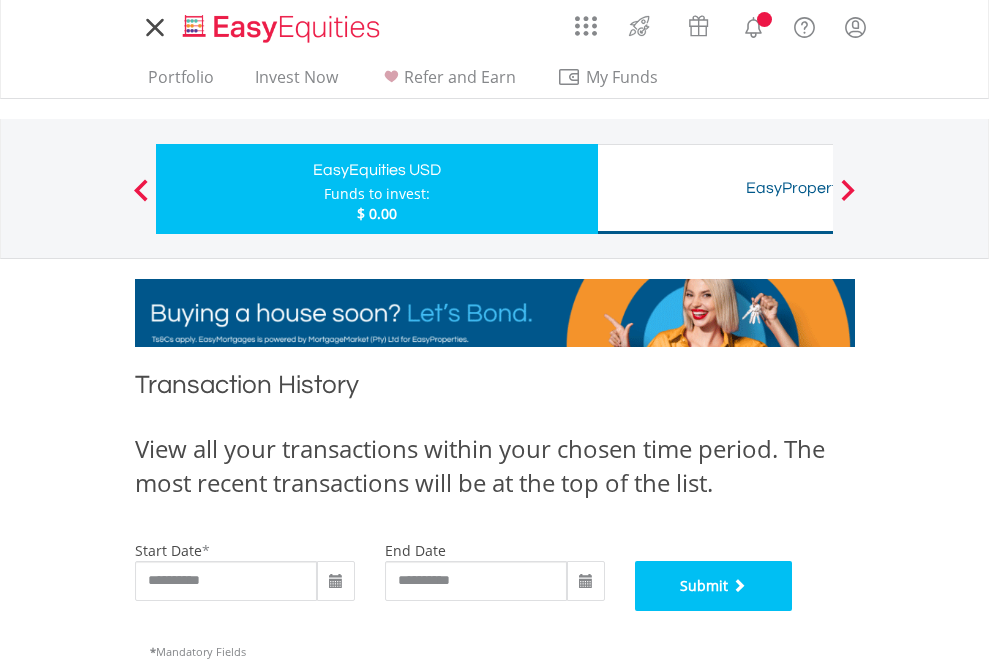 scroll, scrollTop: 811, scrollLeft: 0, axis: vertical 